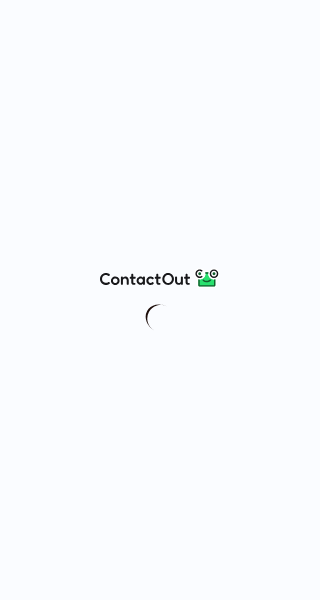 scroll, scrollTop: 0, scrollLeft: 0, axis: both 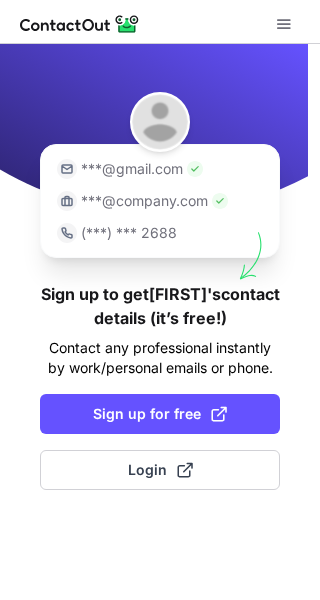 click on "***@gmail.com" at bounding box center (132, 169) 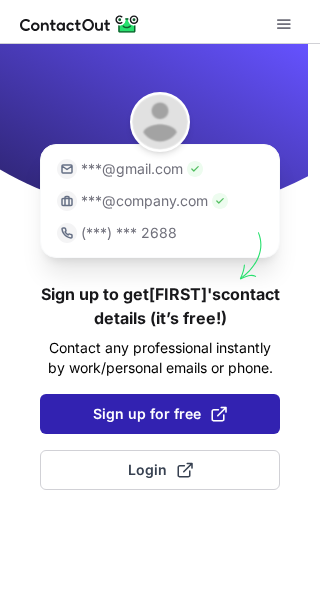 click on "Sign up for free" at bounding box center [160, 414] 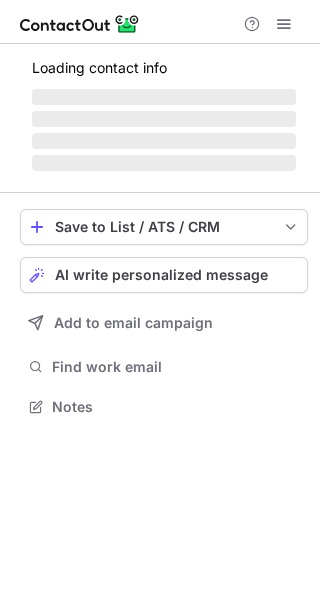 scroll, scrollTop: 0, scrollLeft: 0, axis: both 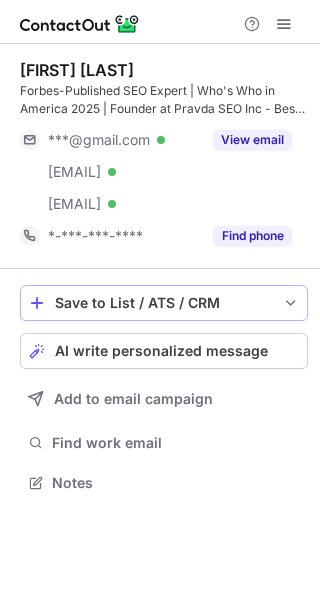 click at bounding box center [291, 303] 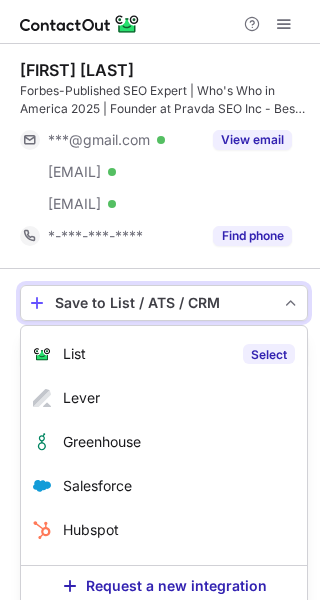 click on "Select" at bounding box center (269, 354) 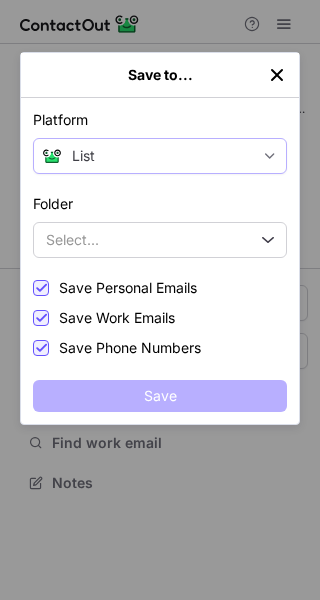 click at bounding box center [270, 156] 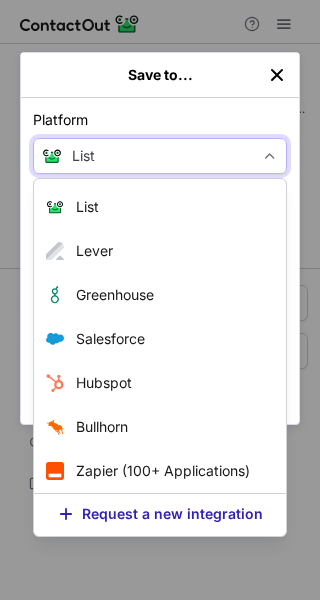 click at bounding box center [270, 156] 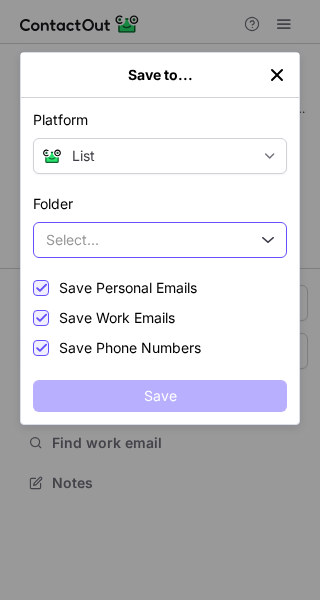 click on "Select..." at bounding box center (160, 240) 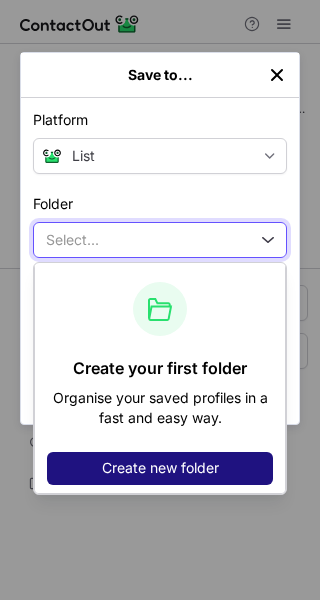 click on "Create new folder" at bounding box center [160, 468] 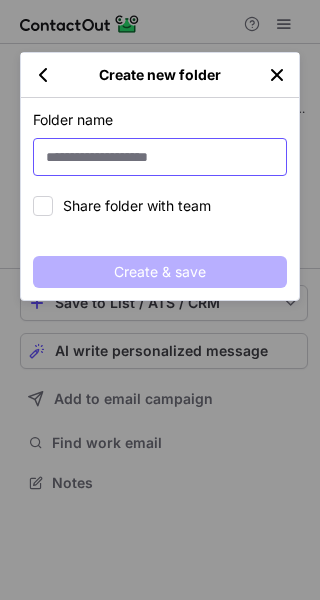 click at bounding box center (160, 157) 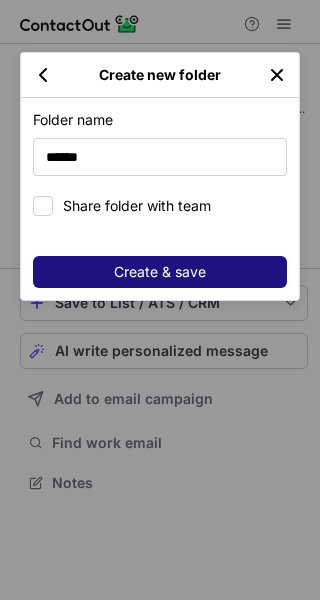 type on "******" 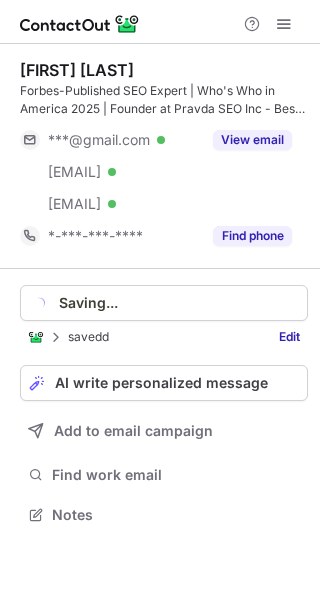 scroll, scrollTop: 10, scrollLeft: 10, axis: both 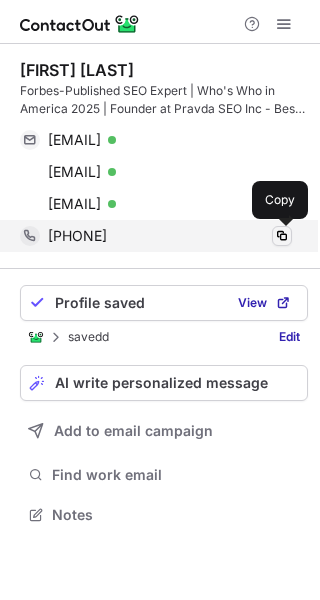 click at bounding box center [282, 236] 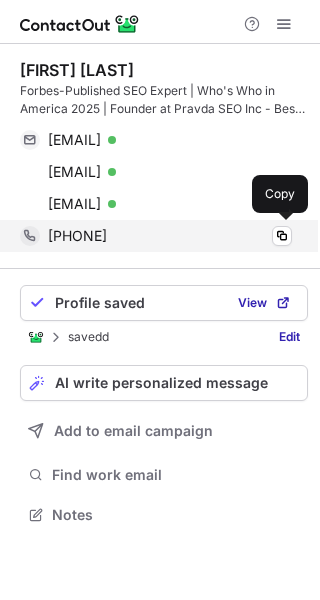 click at bounding box center [30, 236] 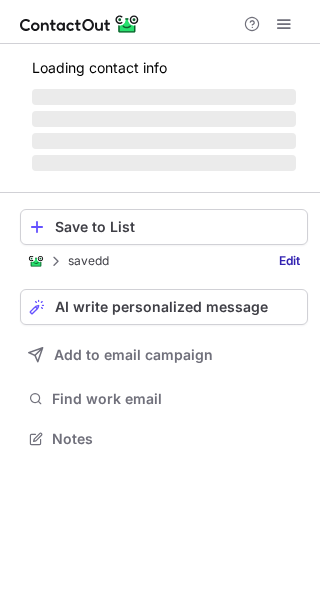 scroll, scrollTop: 0, scrollLeft: 0, axis: both 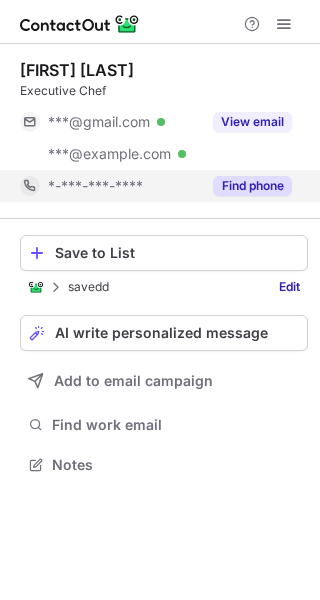 click on "Find phone" at bounding box center (252, 186) 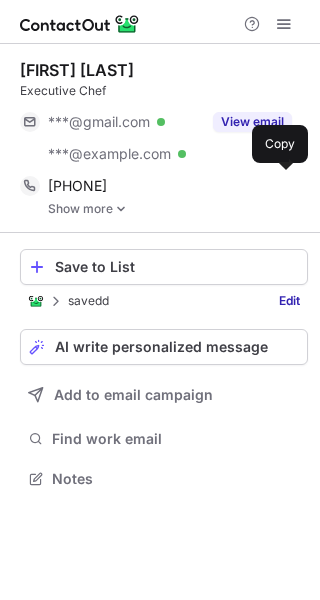scroll, scrollTop: 10, scrollLeft: 10, axis: both 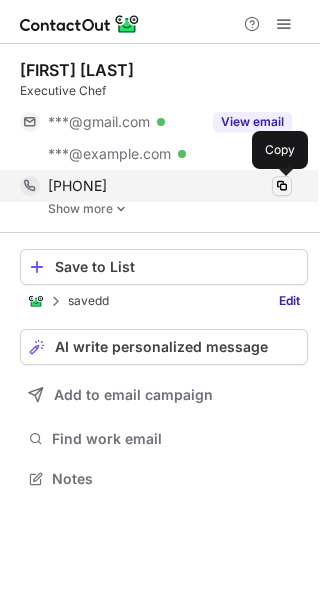 click at bounding box center [282, 186] 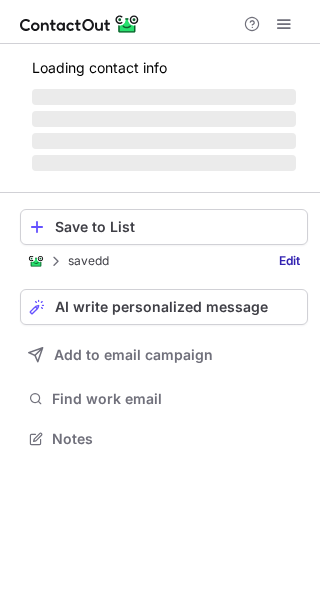 scroll, scrollTop: 0, scrollLeft: 0, axis: both 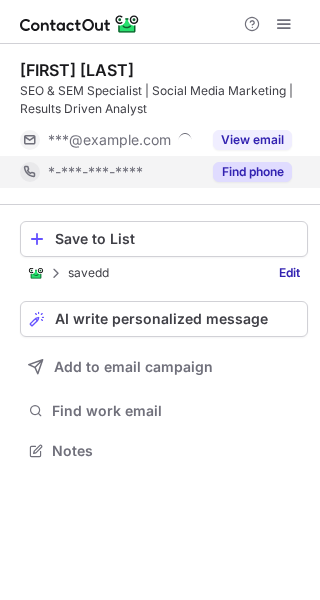 click on "Find phone" at bounding box center [252, 172] 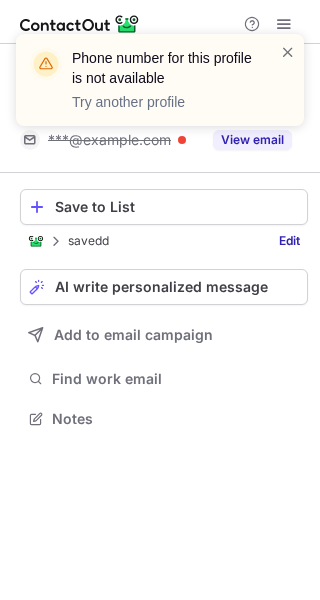 scroll, scrollTop: 405, scrollLeft: 320, axis: both 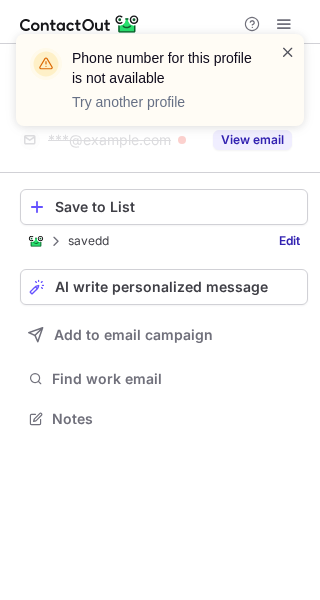 click at bounding box center [288, 52] 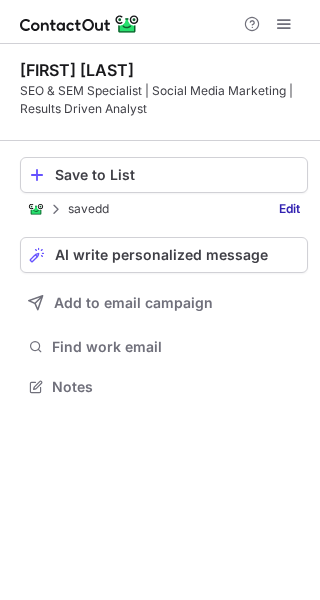 scroll, scrollTop: 373, scrollLeft: 320, axis: both 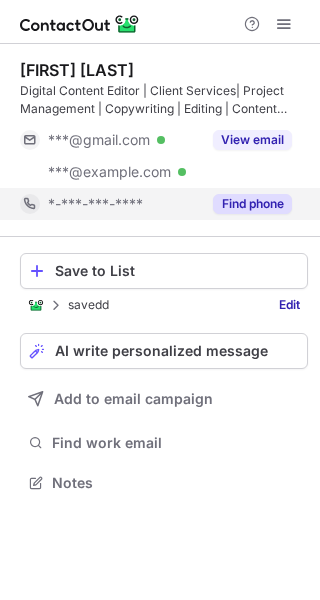 click on "Find phone" at bounding box center [252, 204] 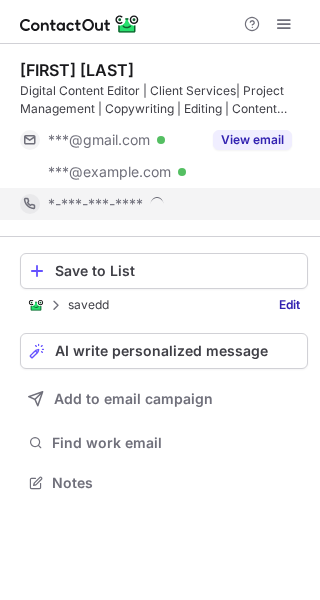 scroll, scrollTop: 10, scrollLeft: 10, axis: both 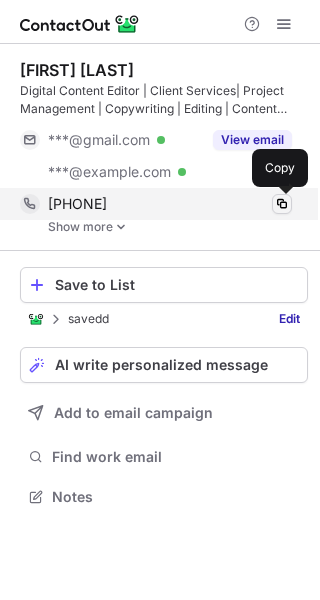 click at bounding box center (282, 204) 